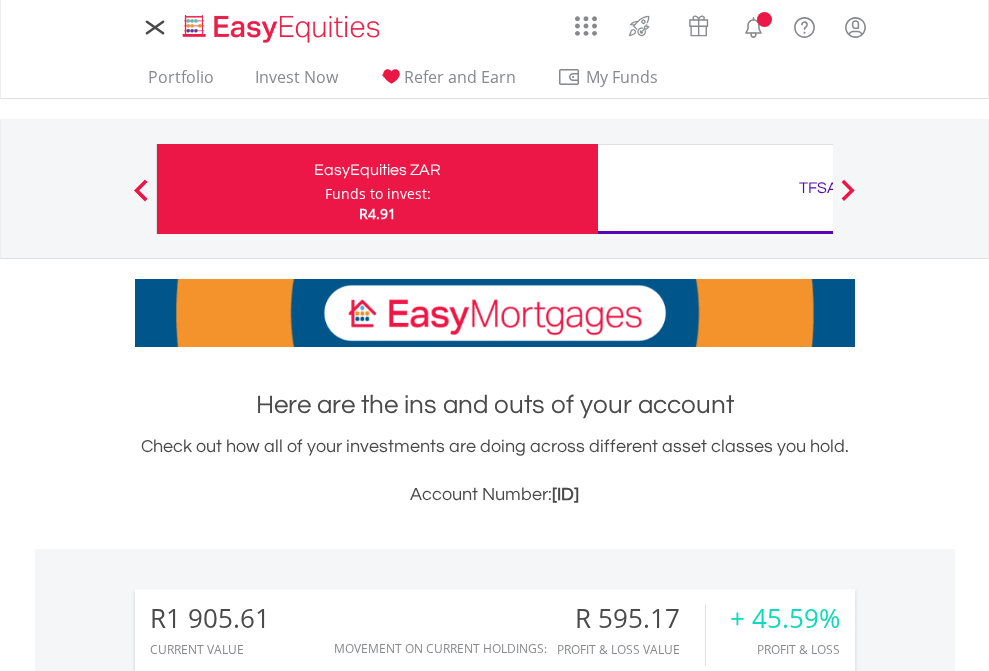 scroll, scrollTop: 0, scrollLeft: 0, axis: both 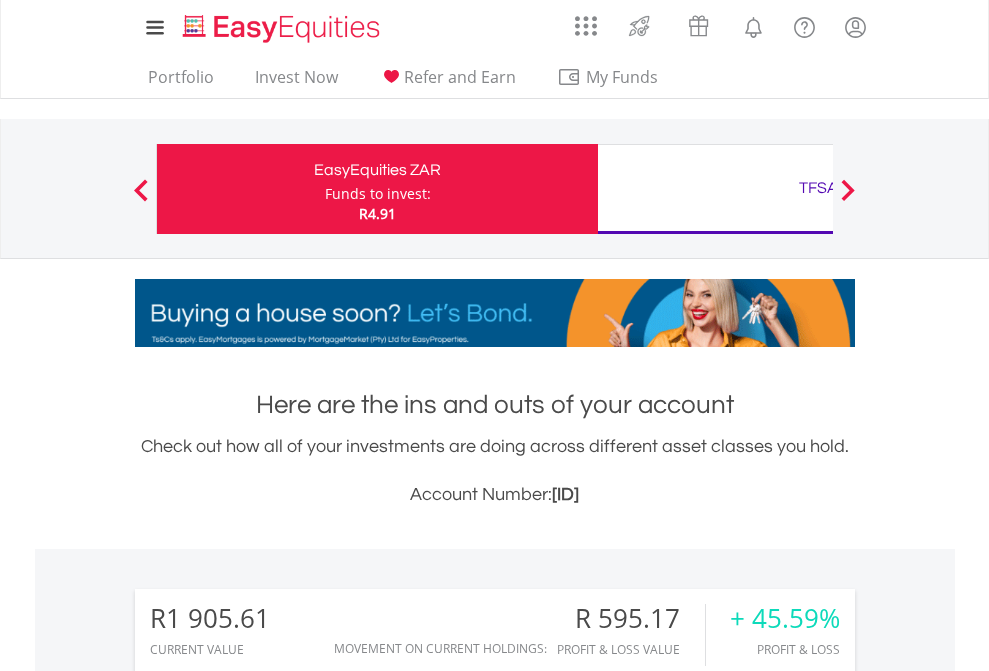click on "Funds to invest:" at bounding box center (378, 194) 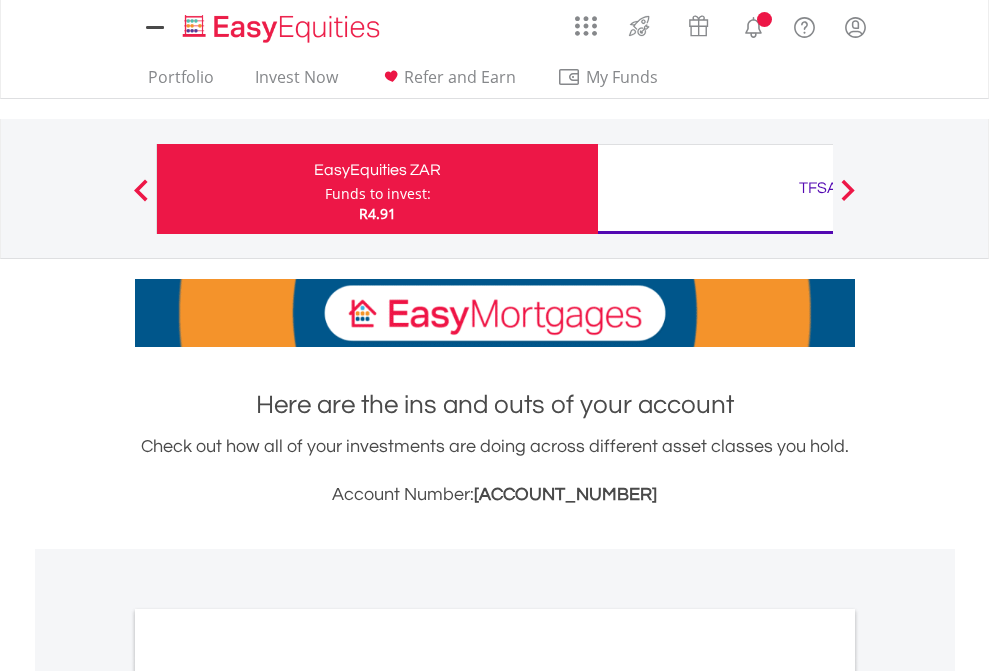 scroll, scrollTop: 0, scrollLeft: 0, axis: both 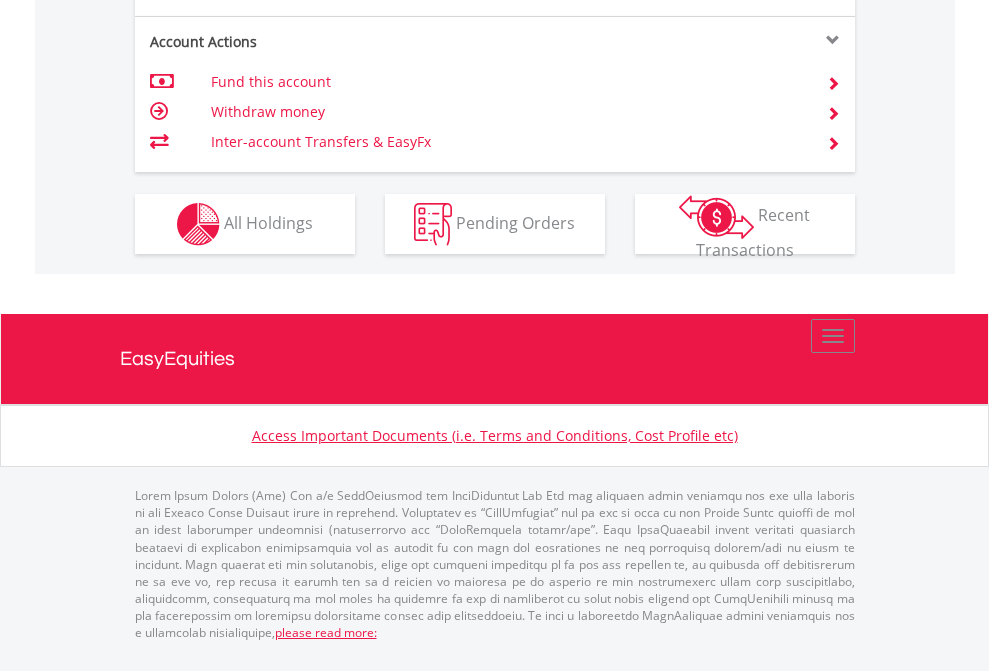 click on "Investment types" at bounding box center [706, -337] 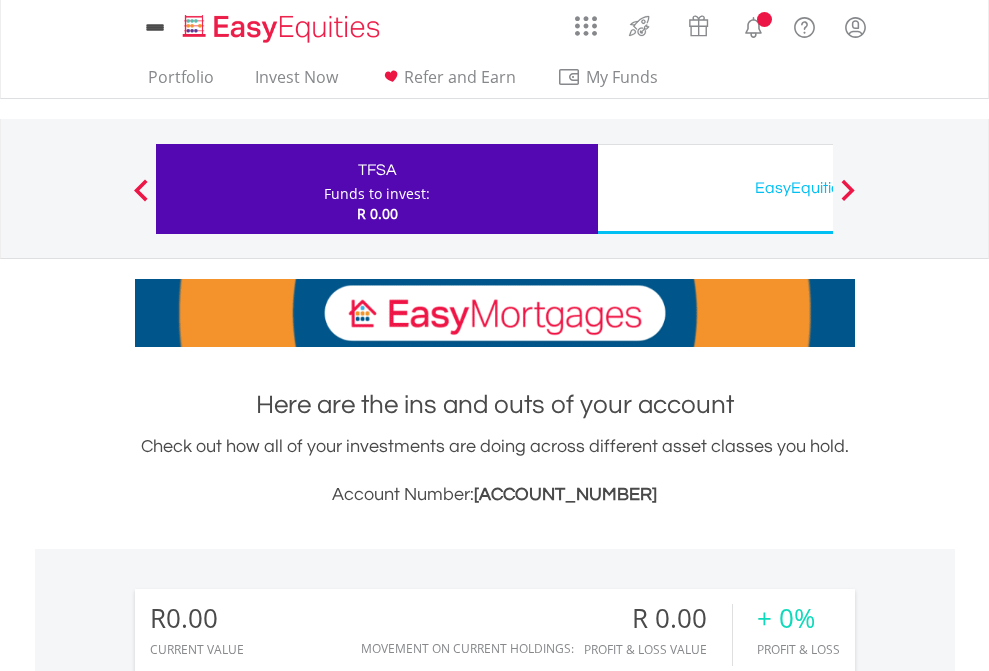 scroll, scrollTop: 0, scrollLeft: 0, axis: both 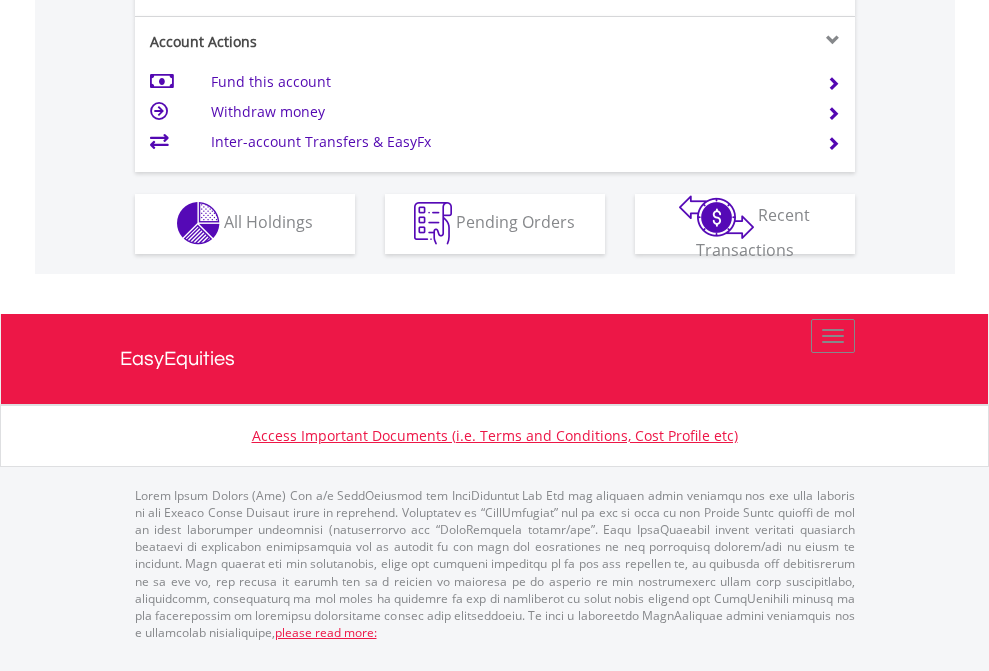 click on "Investment types" at bounding box center [706, -353] 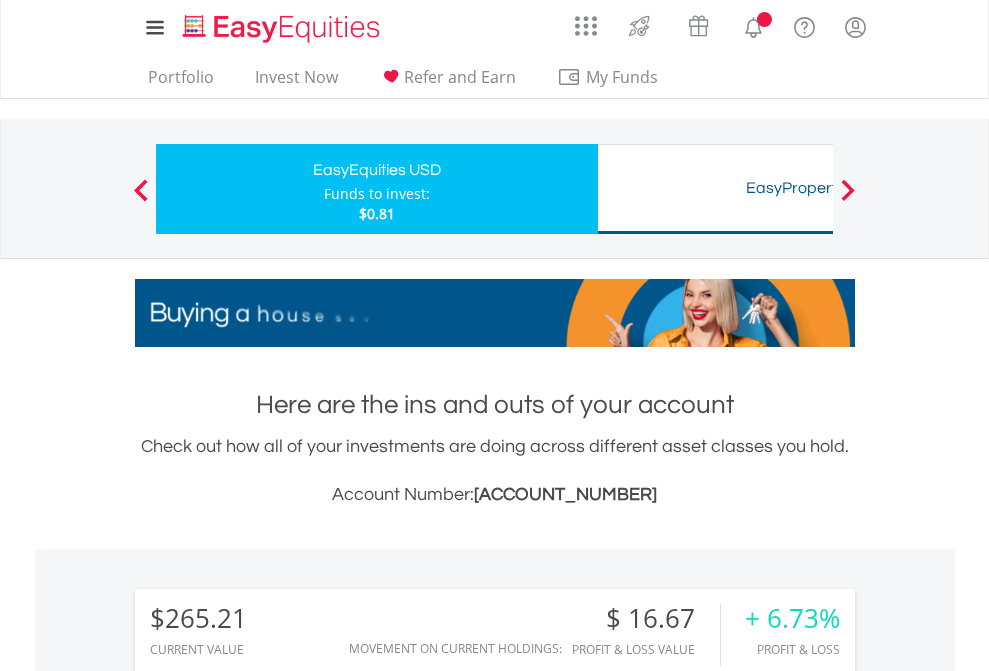scroll, scrollTop: 0, scrollLeft: 0, axis: both 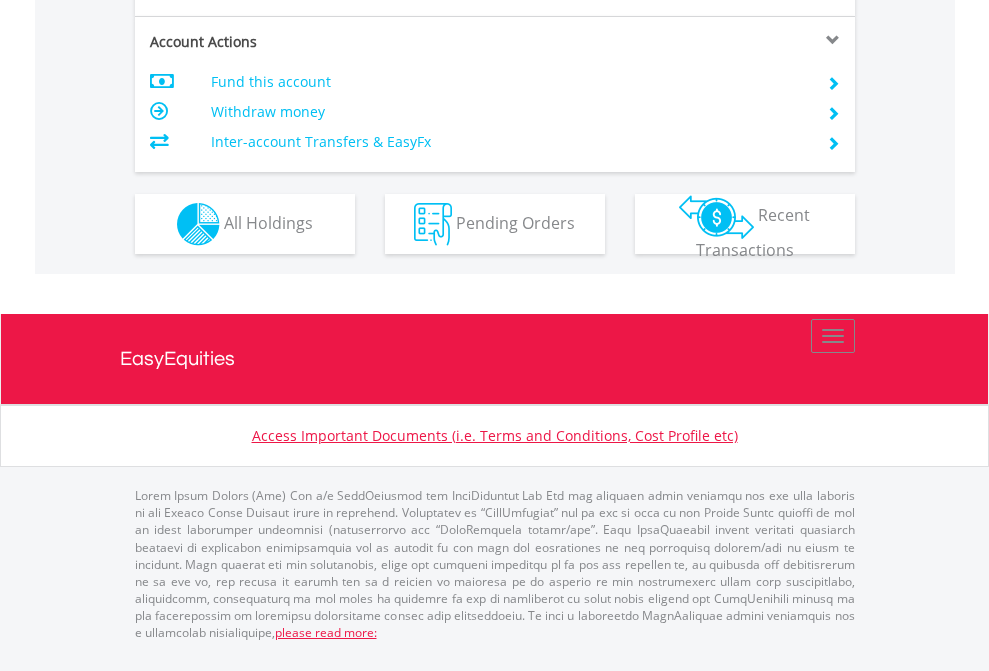 click on "Investment types" at bounding box center (706, -337) 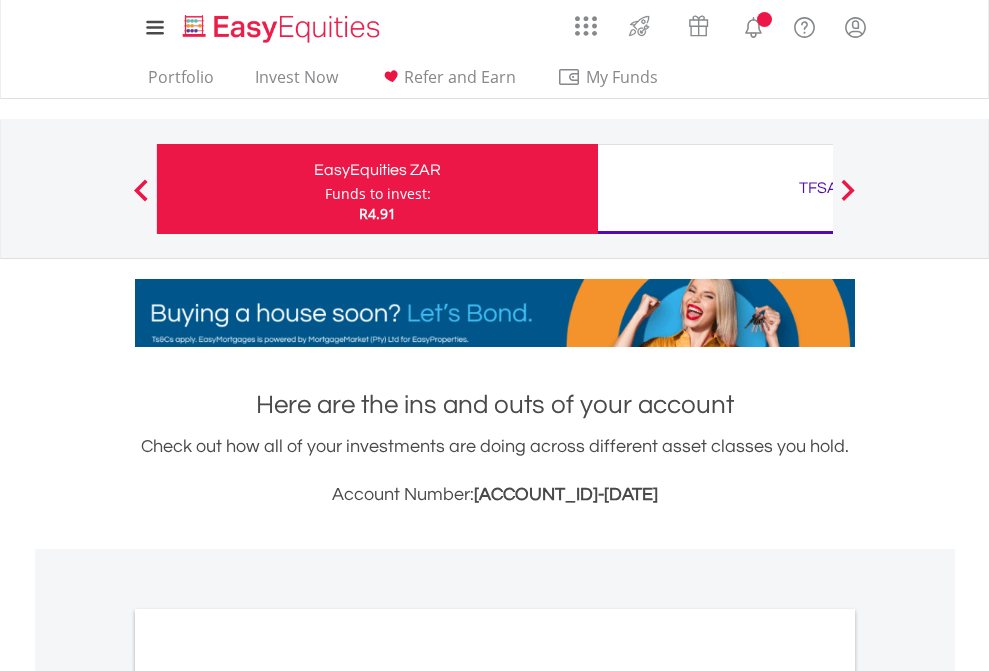 scroll, scrollTop: 1202, scrollLeft: 0, axis: vertical 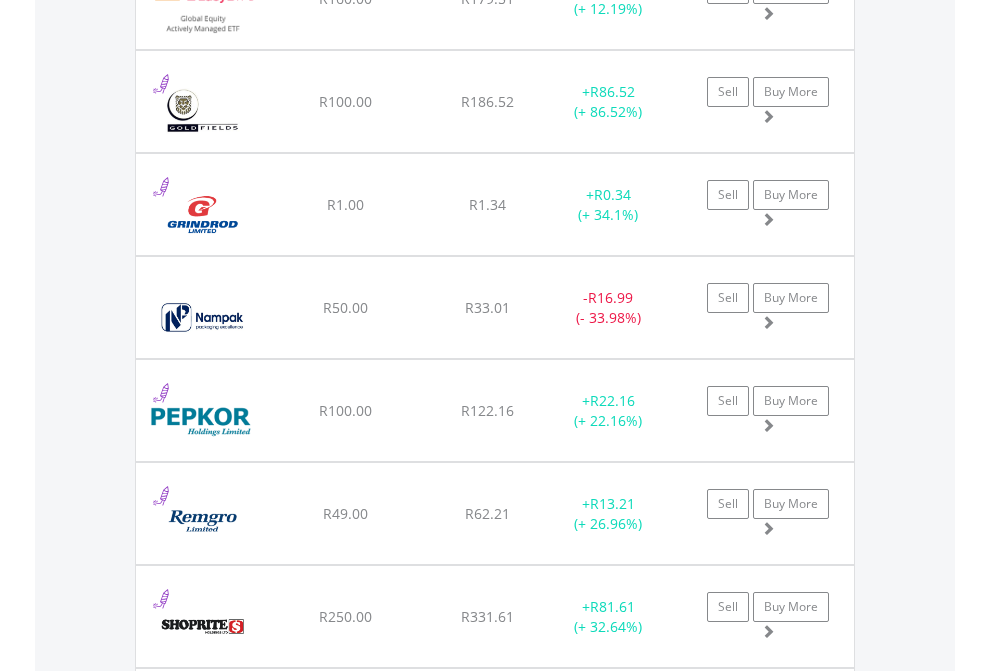 click on "TFSA" at bounding box center [818, -2156] 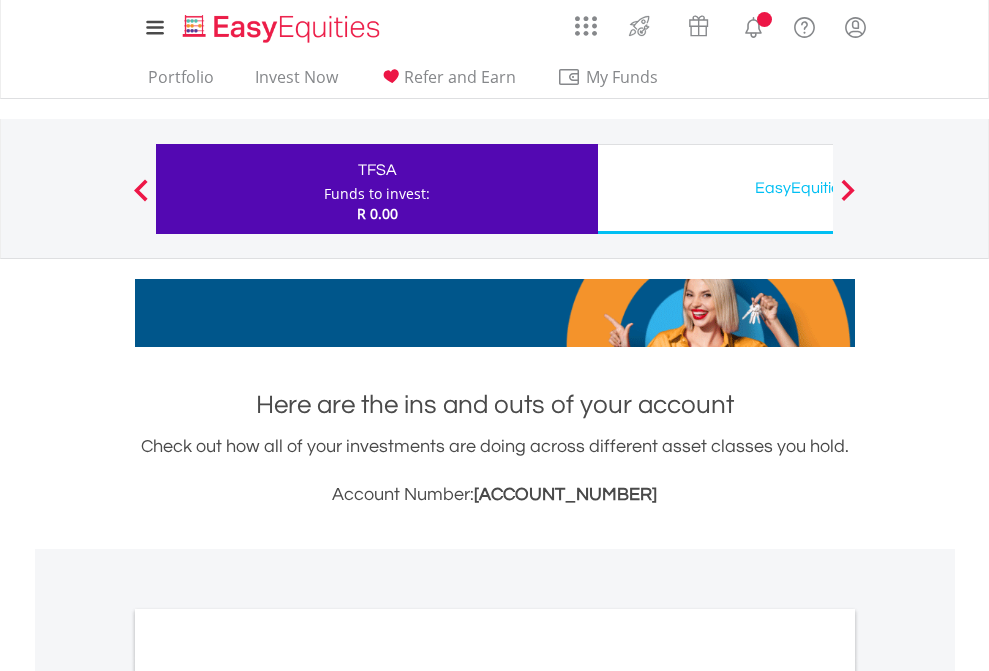scroll, scrollTop: 0, scrollLeft: 0, axis: both 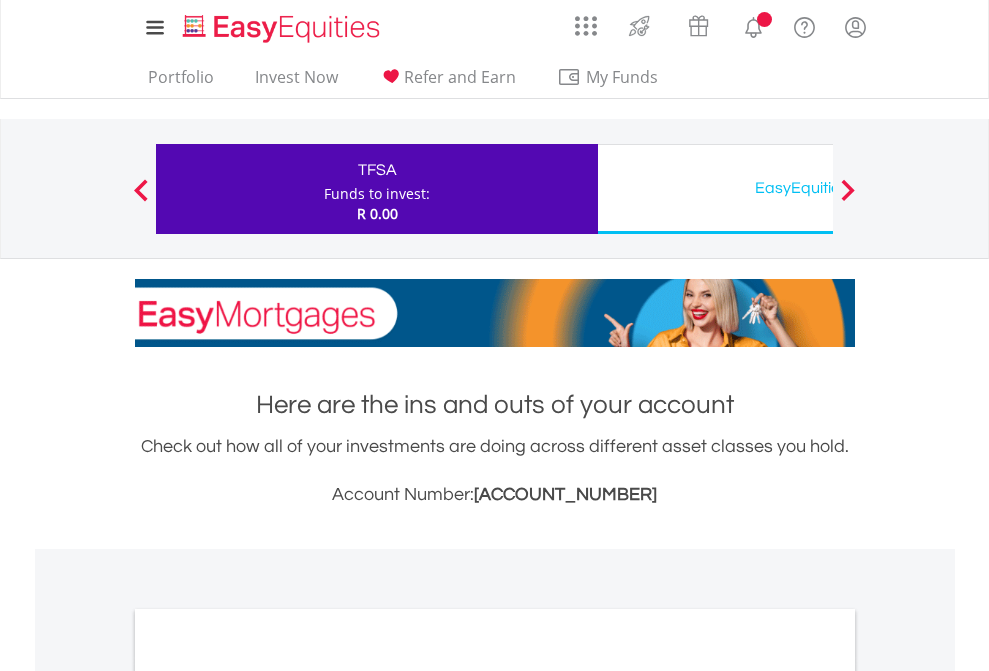 click on "All Holdings" at bounding box center [268, 1096] 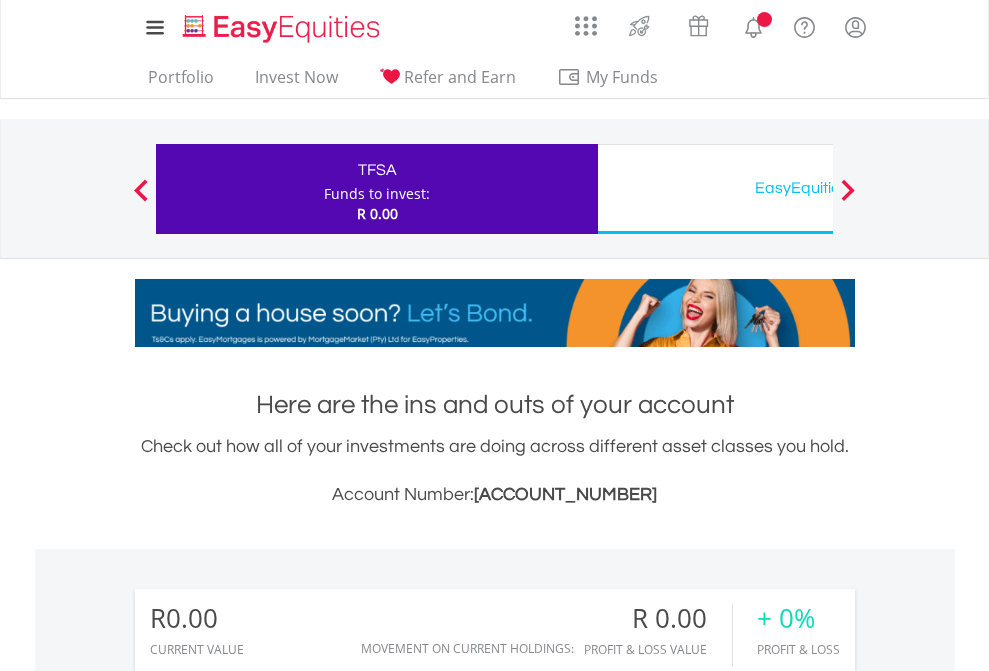 scroll, scrollTop: 1202, scrollLeft: 0, axis: vertical 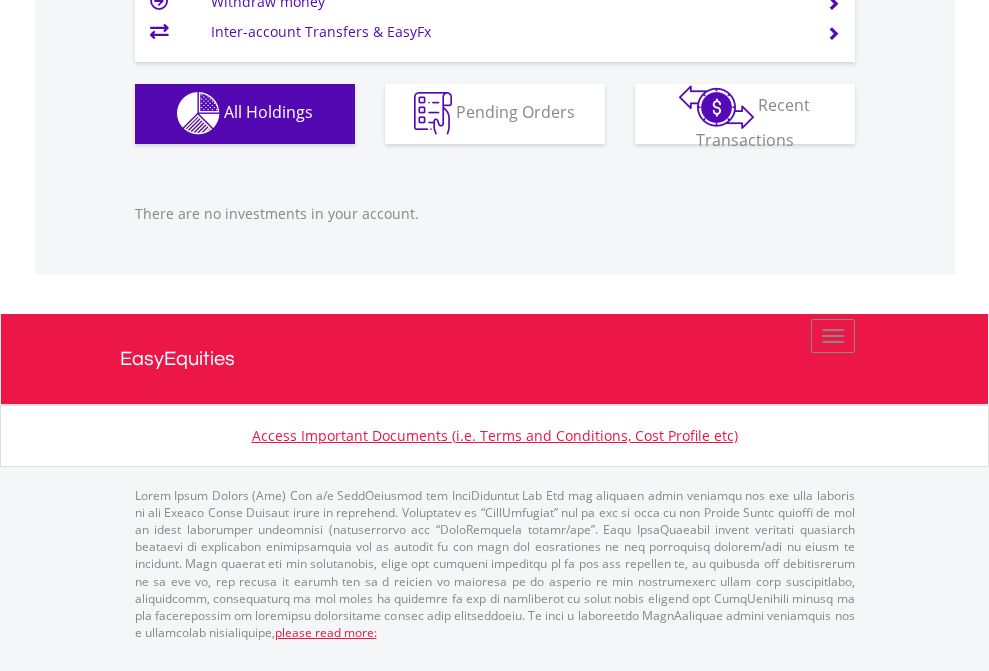 click on "EasyEquities USD" at bounding box center (818, -1142) 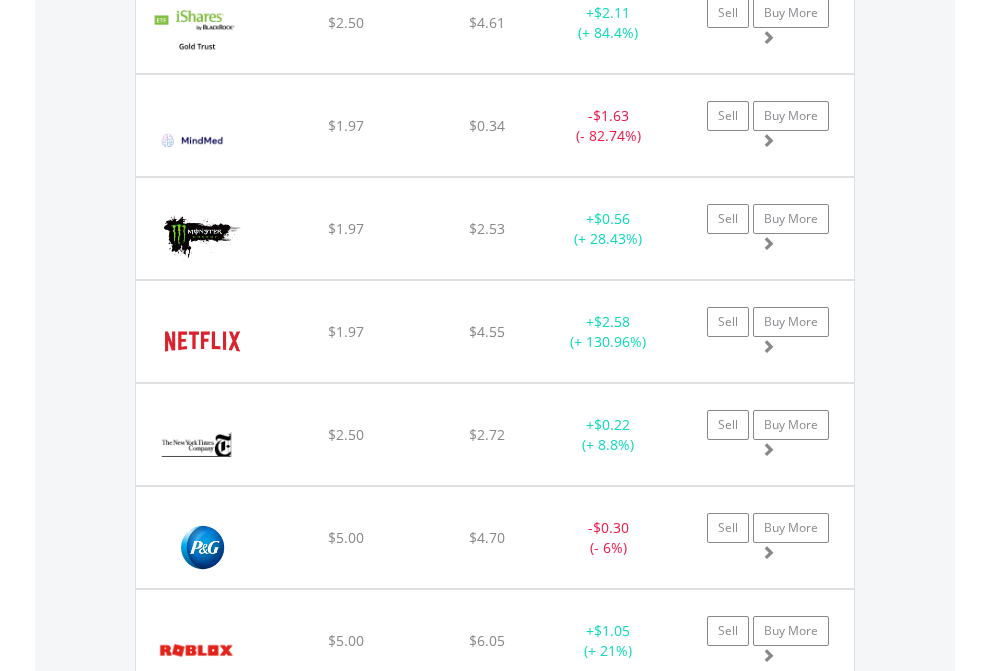 scroll, scrollTop: 2265, scrollLeft: 0, axis: vertical 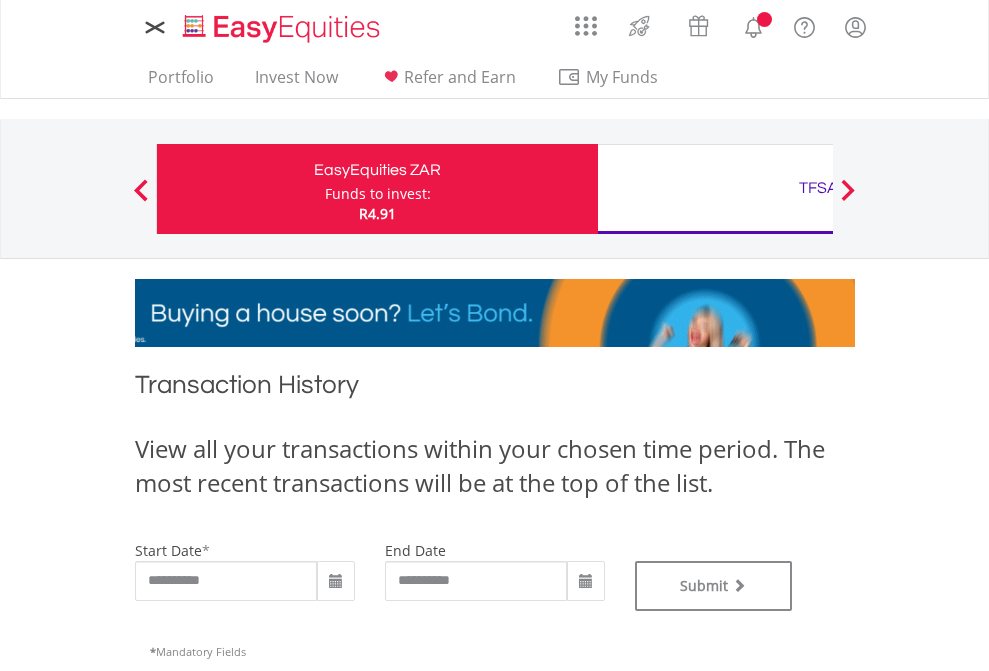 type on "**********" 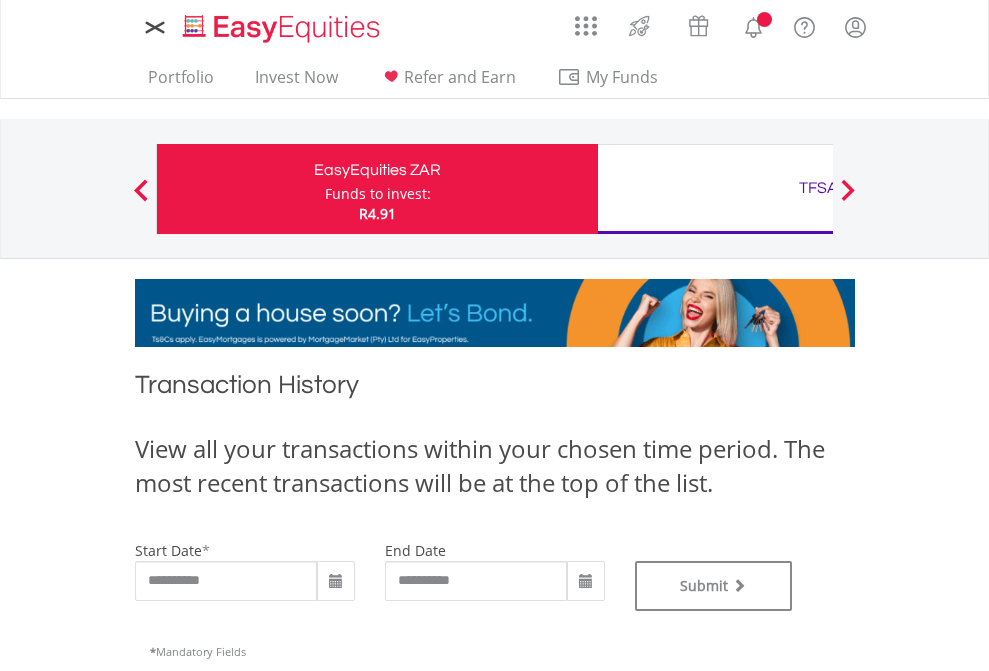 type on "**********" 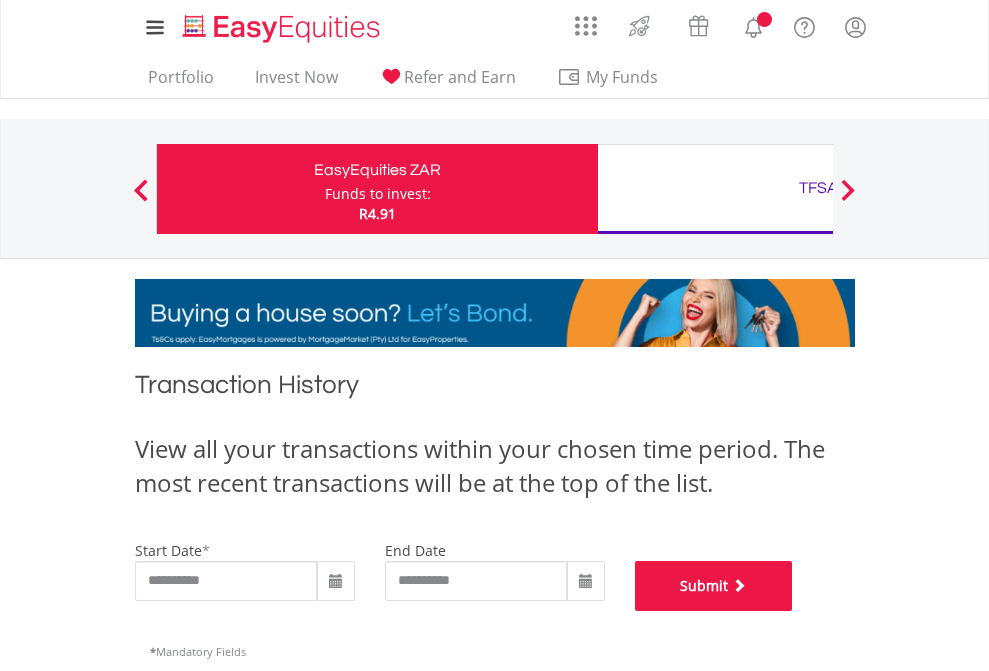click on "Submit" at bounding box center (714, 586) 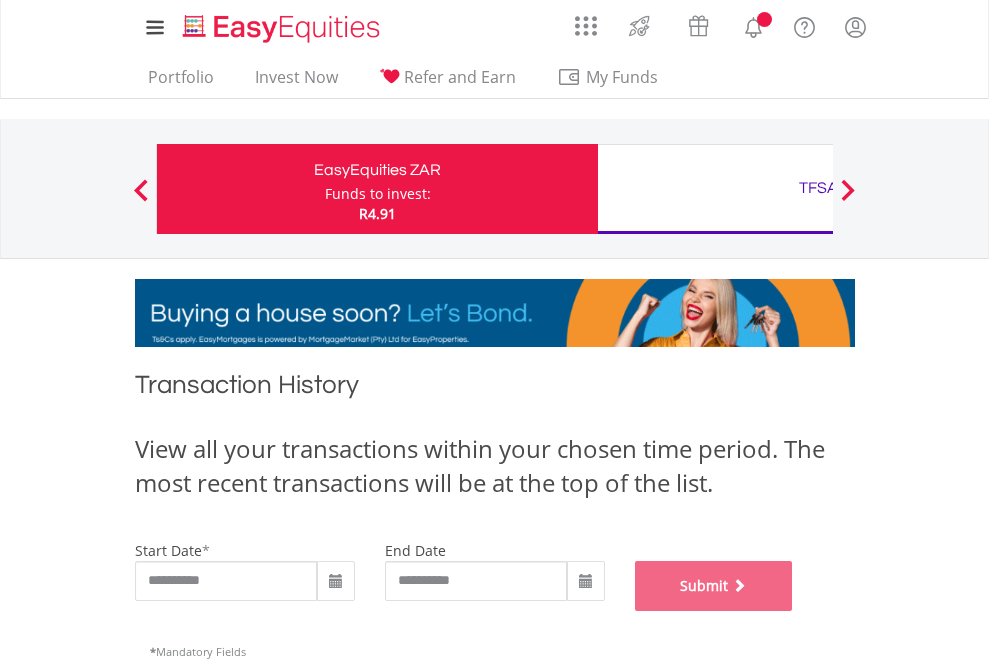 scroll, scrollTop: 811, scrollLeft: 0, axis: vertical 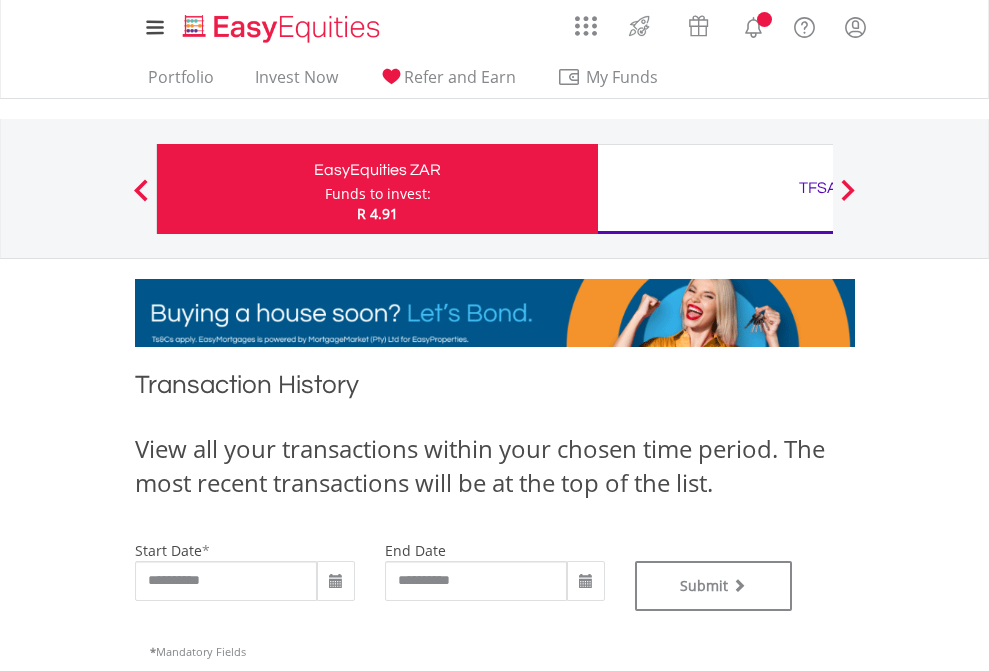 click on "TFSA" at bounding box center [818, 188] 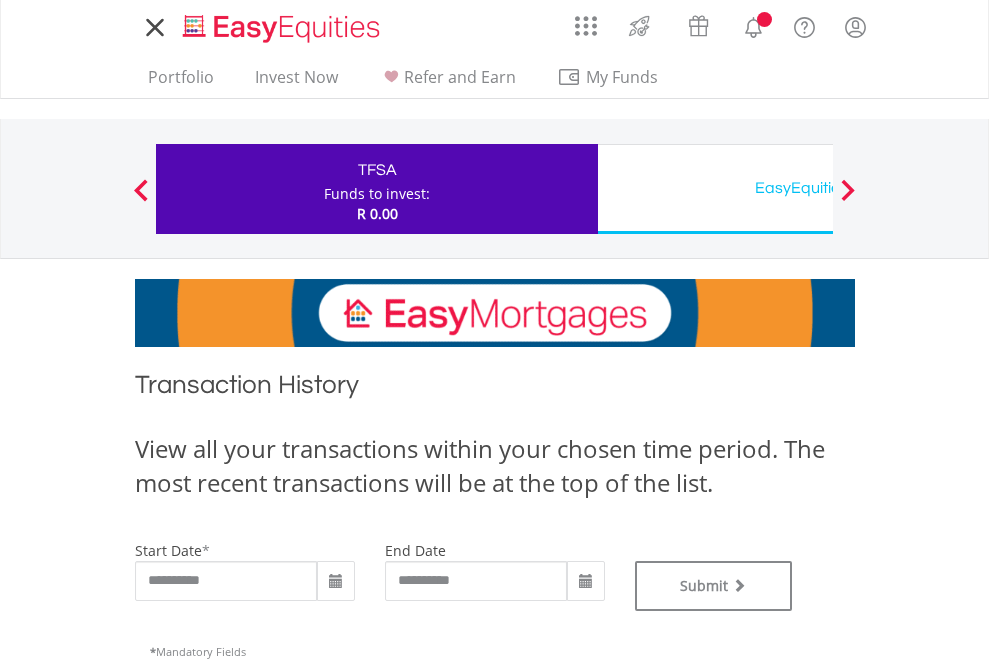 scroll, scrollTop: 0, scrollLeft: 0, axis: both 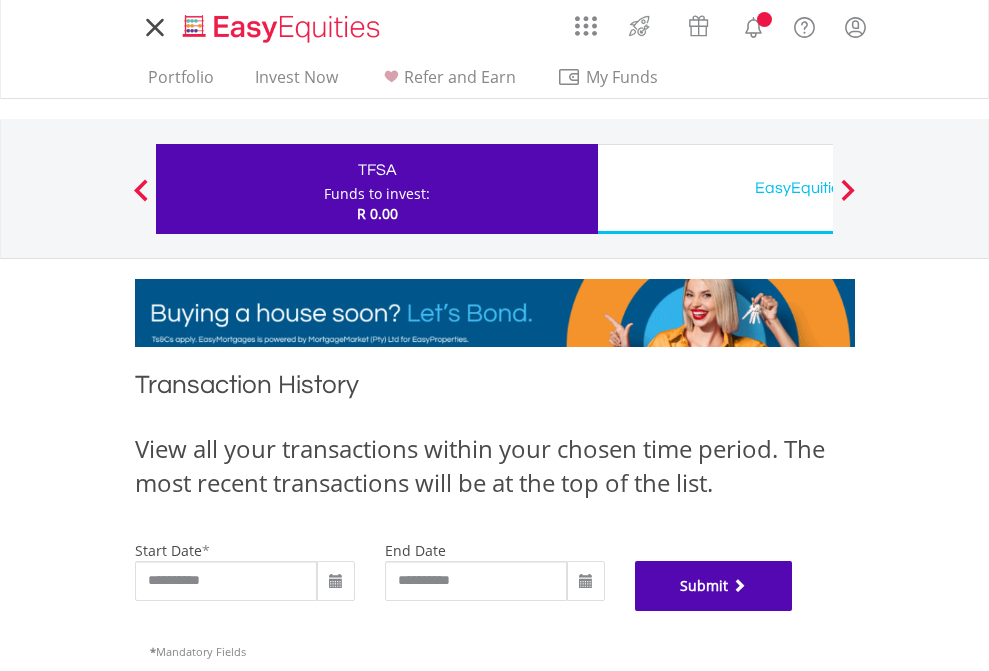click on "Submit" at bounding box center (714, 586) 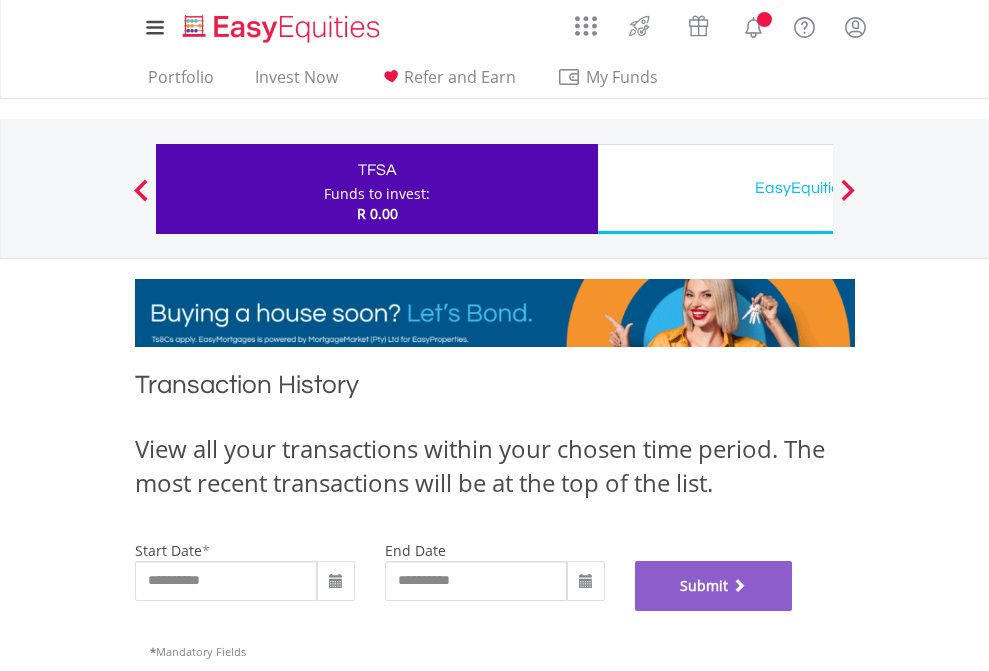 scroll, scrollTop: 811, scrollLeft: 0, axis: vertical 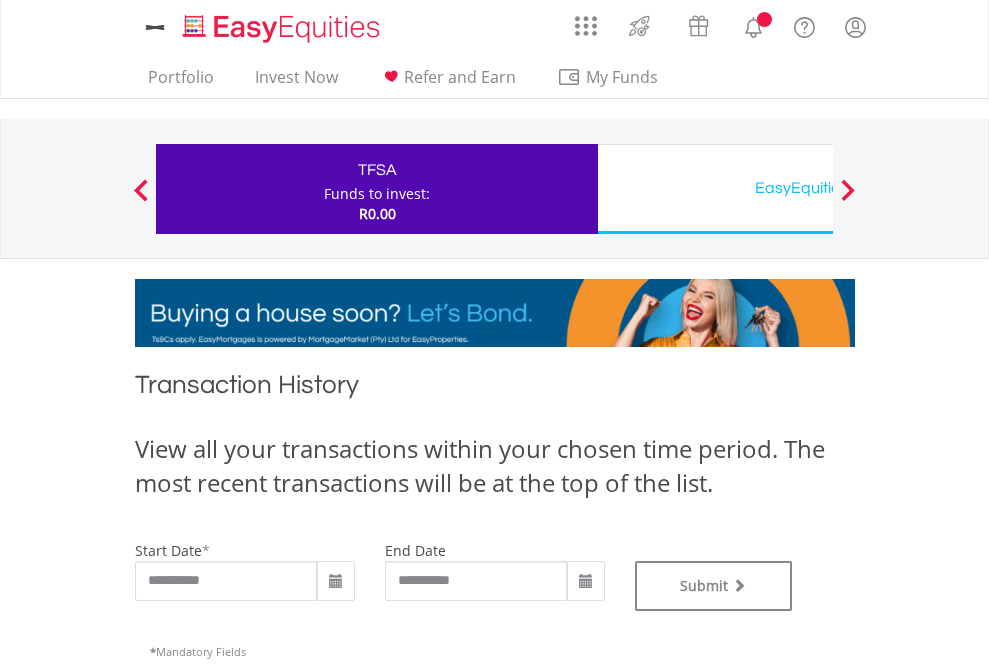click on "EasyEquities USD" at bounding box center (818, 188) 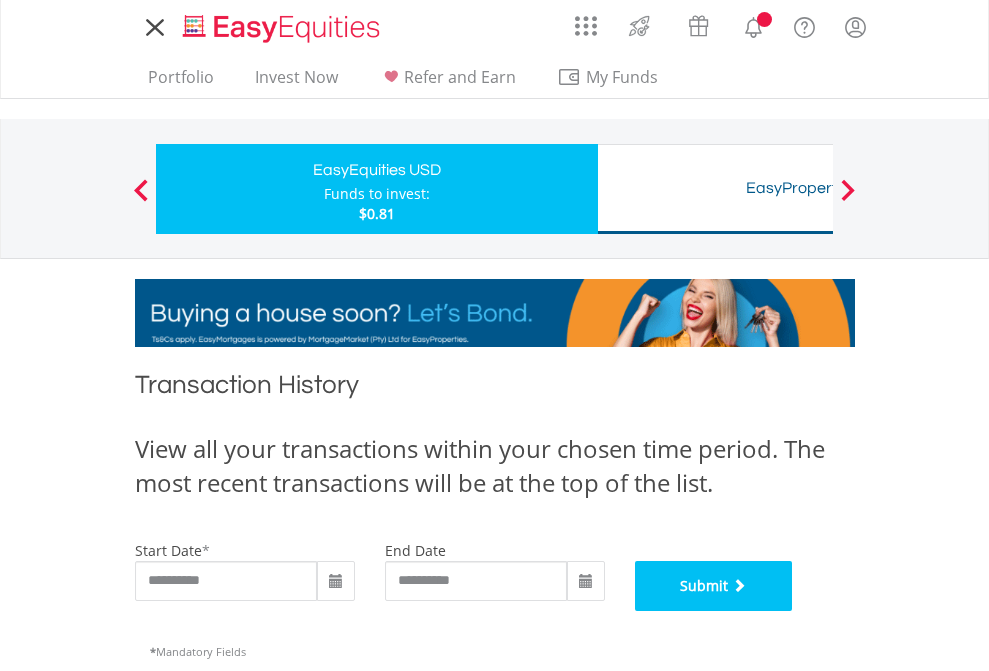 click on "Submit" at bounding box center [714, 586] 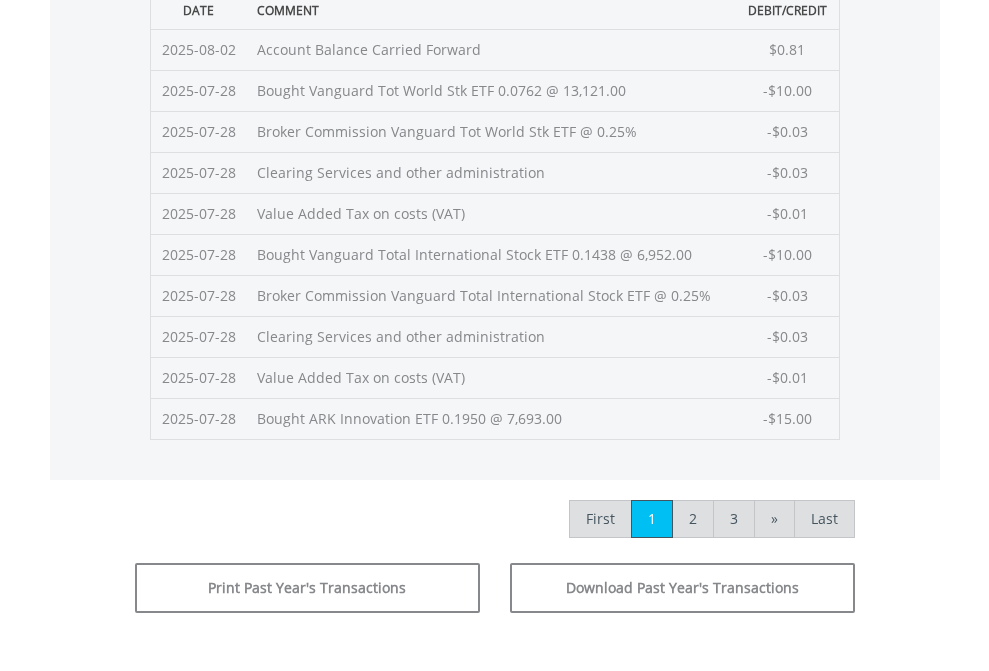 scroll, scrollTop: 811, scrollLeft: 0, axis: vertical 